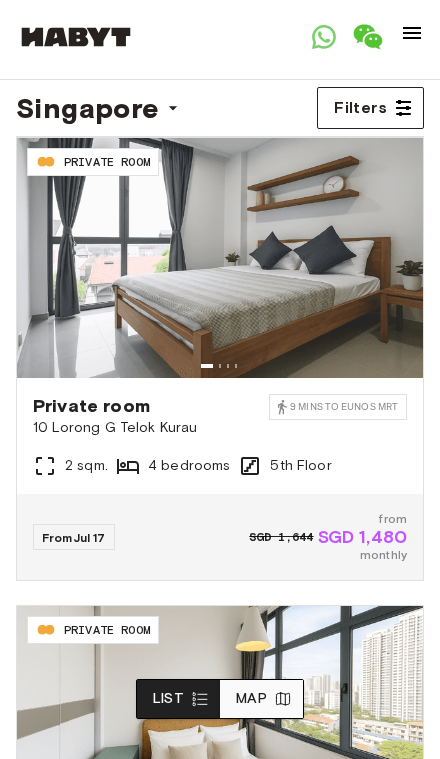scroll, scrollTop: 0, scrollLeft: 0, axis: both 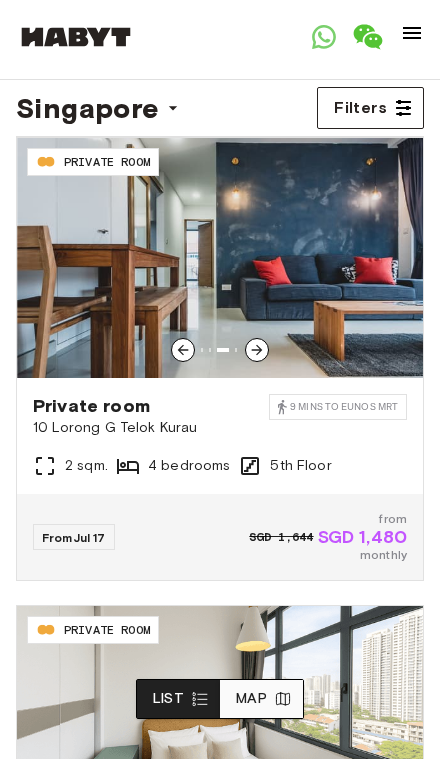 click at bounding box center (220, 258) 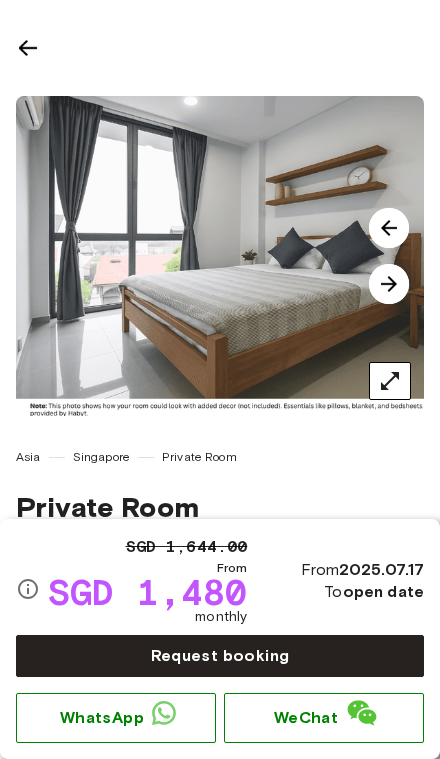 scroll, scrollTop: 0, scrollLeft: 0, axis: both 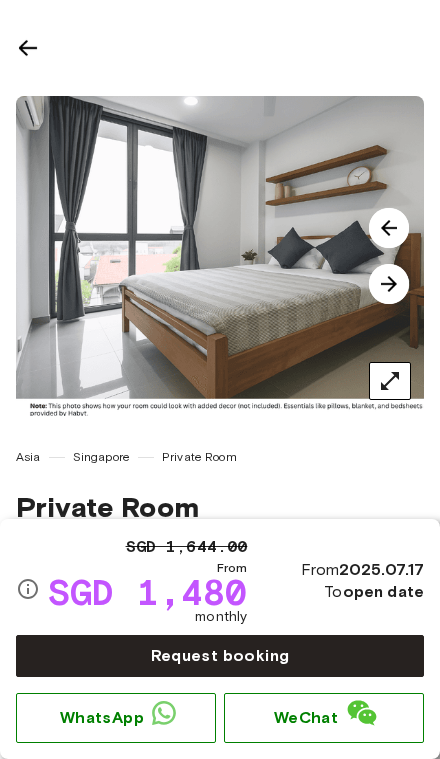 click at bounding box center [228, 47] 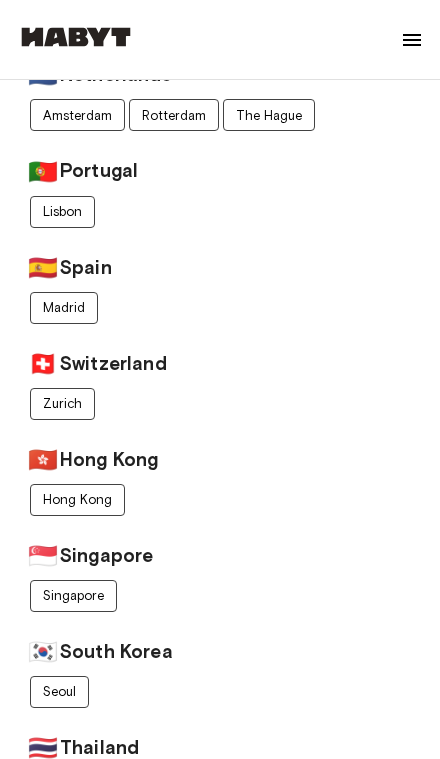 scroll, scrollTop: 562, scrollLeft: 0, axis: vertical 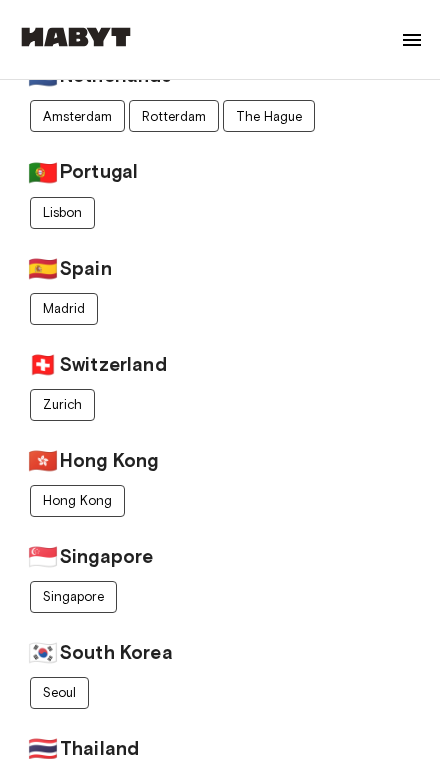 click on "Singapore" at bounding box center (73, 596) 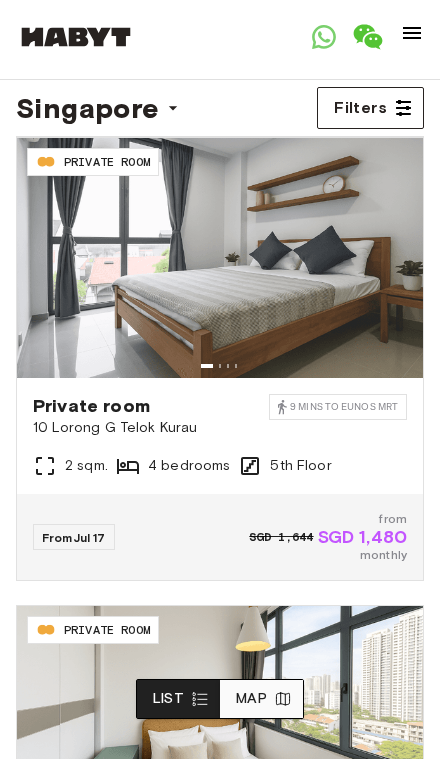 click at bounding box center [412, 33] 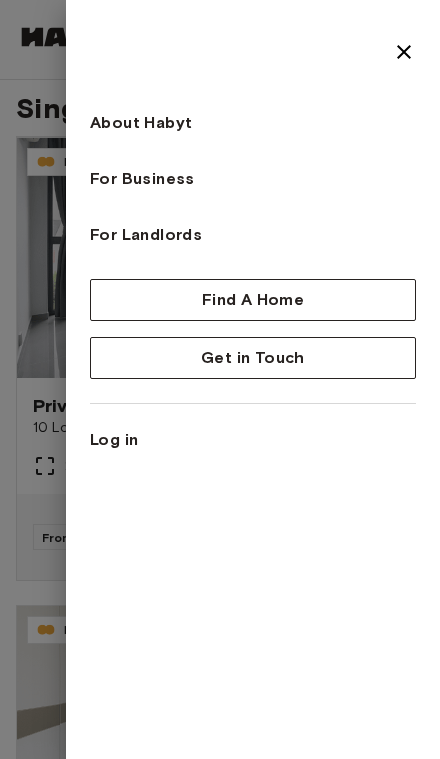 click on "About Habyt For Business For Landlords Find A Home Get in Touch Log in" at bounding box center [253, 238] 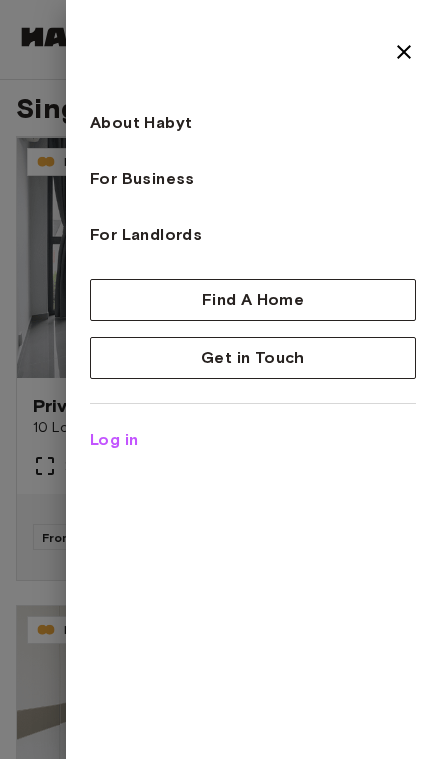click on "Log in" at bounding box center (114, 440) 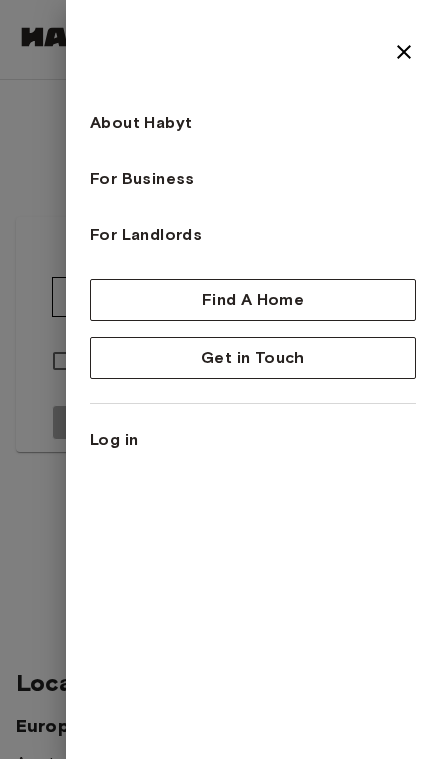 click on "About Habyt For Business For Landlords Find A Home Get in Touch Log in" at bounding box center [253, 379] 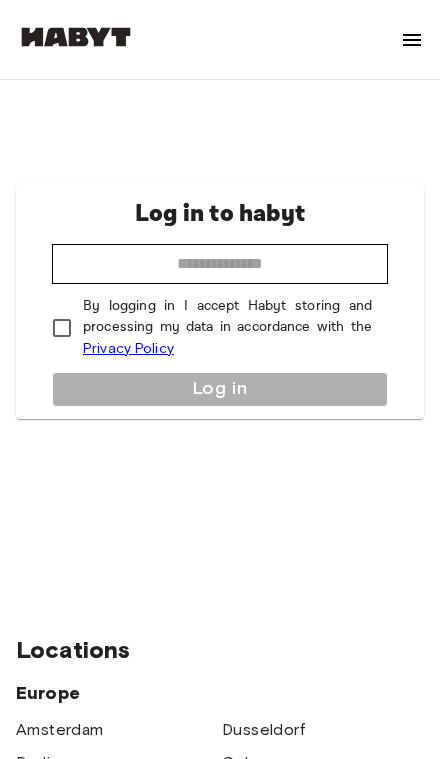 scroll, scrollTop: 0, scrollLeft: 0, axis: both 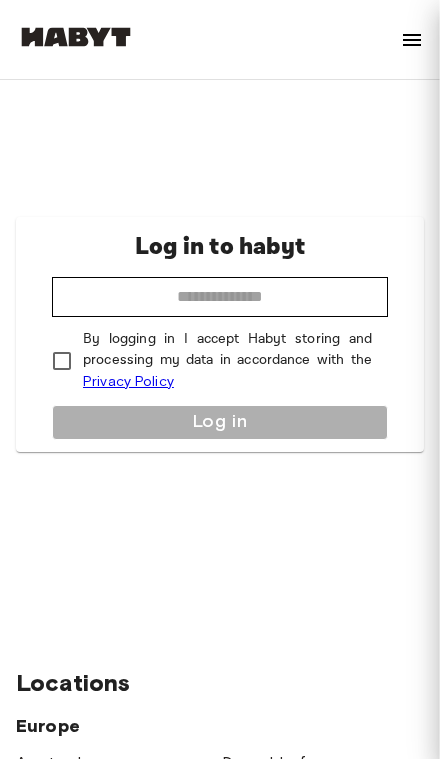 click at bounding box center (412, 40) 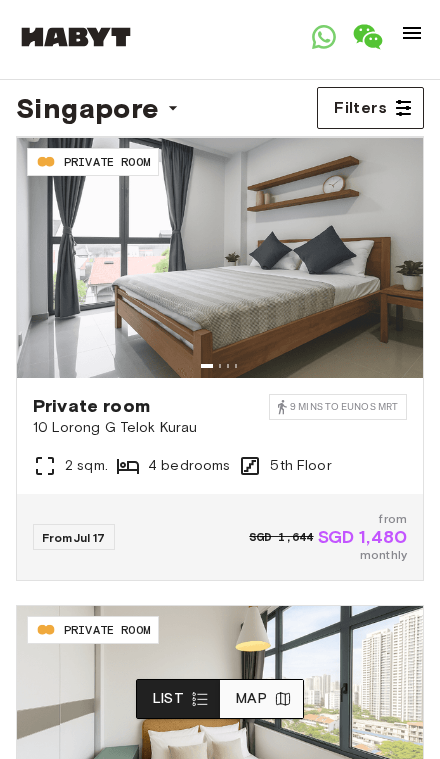 scroll, scrollTop: 0, scrollLeft: 0, axis: both 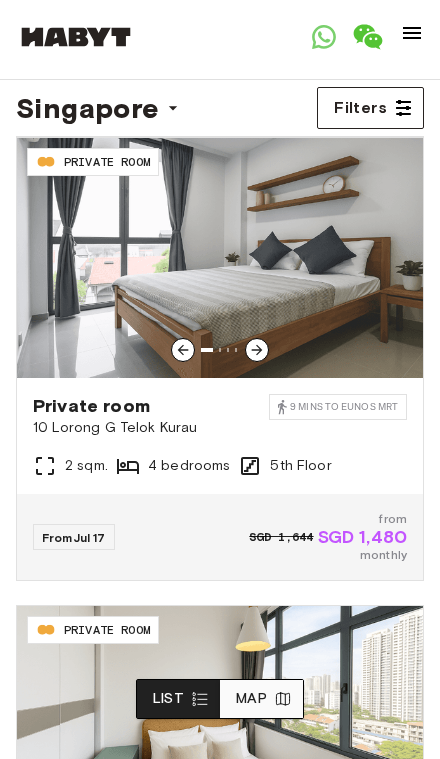 click on "From  Jul 17" at bounding box center (74, 537) 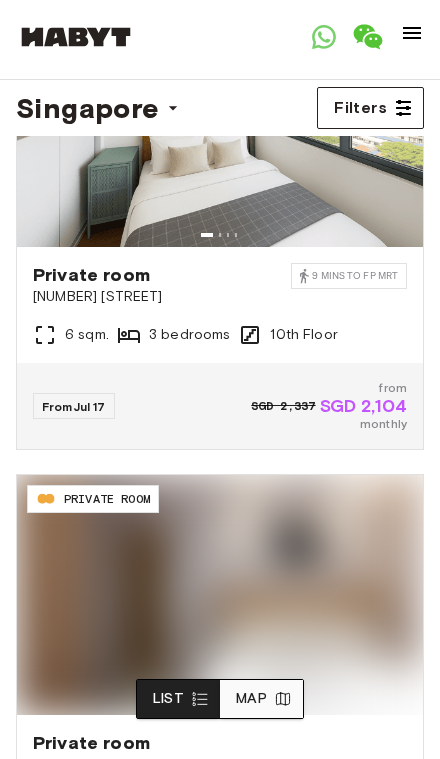 scroll, scrollTop: 607, scrollLeft: 0, axis: vertical 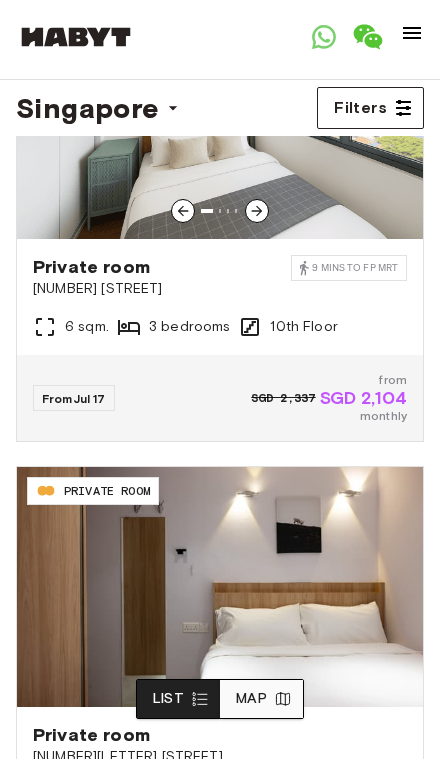click on "From  Jul 17" at bounding box center [74, 398] 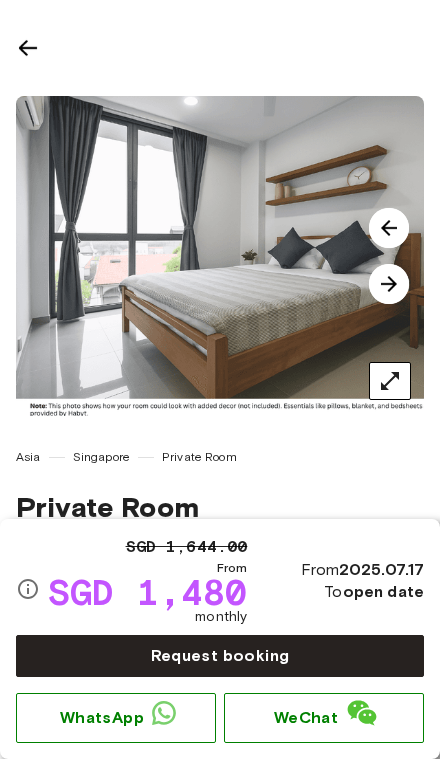 scroll, scrollTop: 0, scrollLeft: 0, axis: both 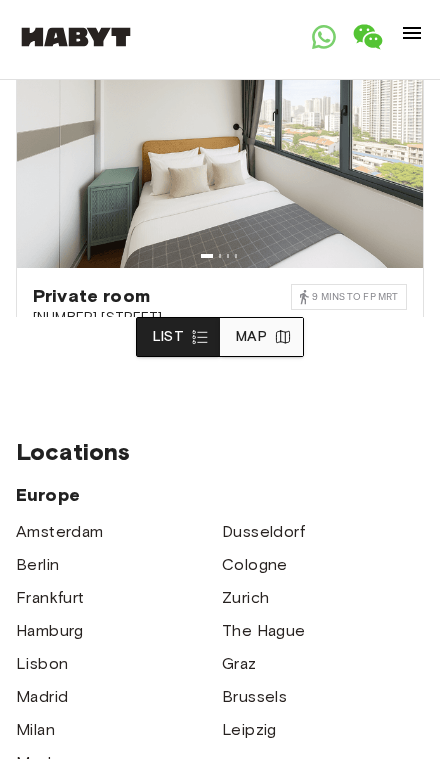click on "Map" at bounding box center (261, 337) 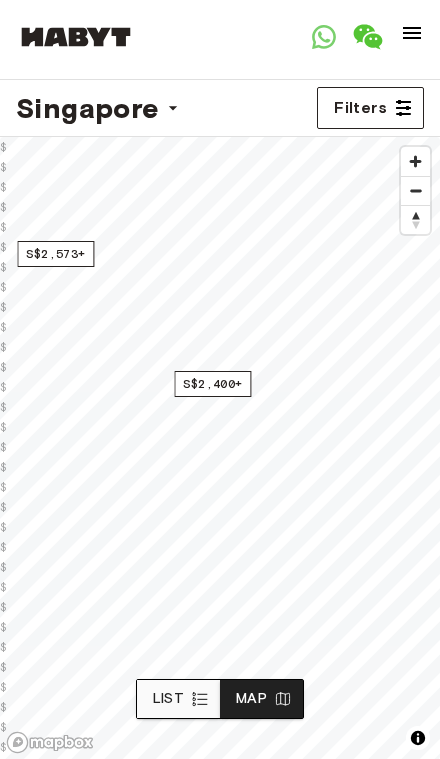 click on "S$2,400+" at bounding box center (212, 384) 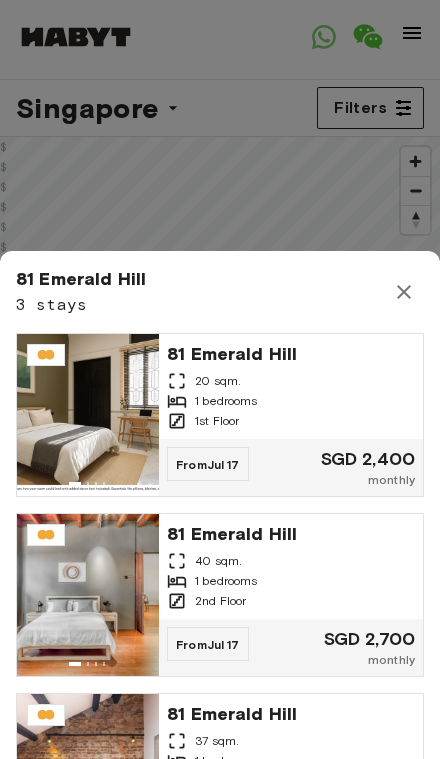 scroll, scrollTop: -2, scrollLeft: 0, axis: vertical 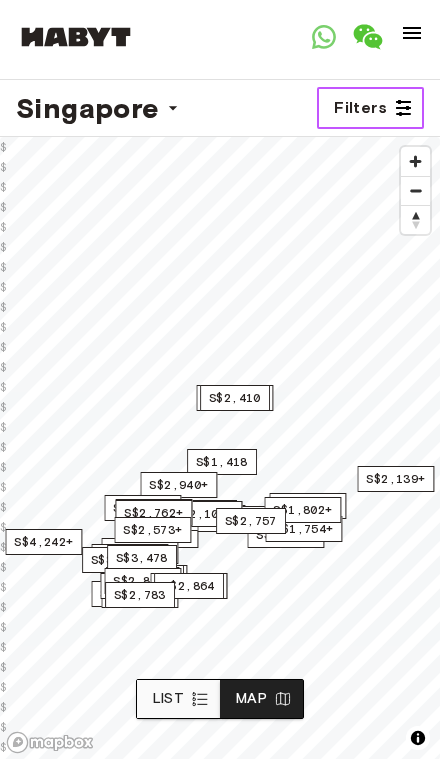 click at bounding box center [403, 108] 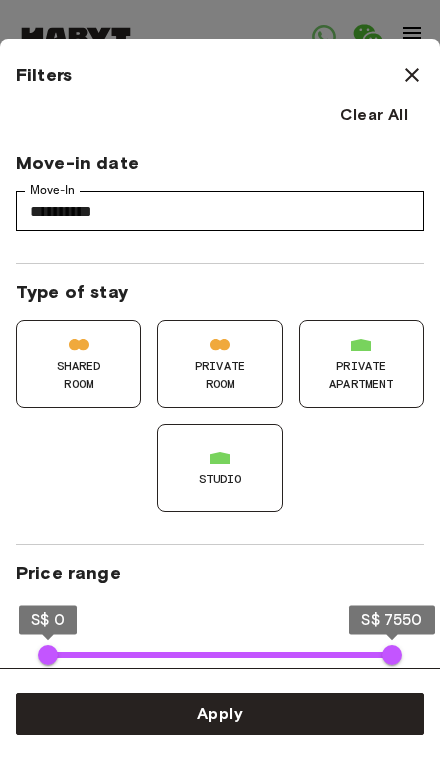 click at bounding box center [220, 458] 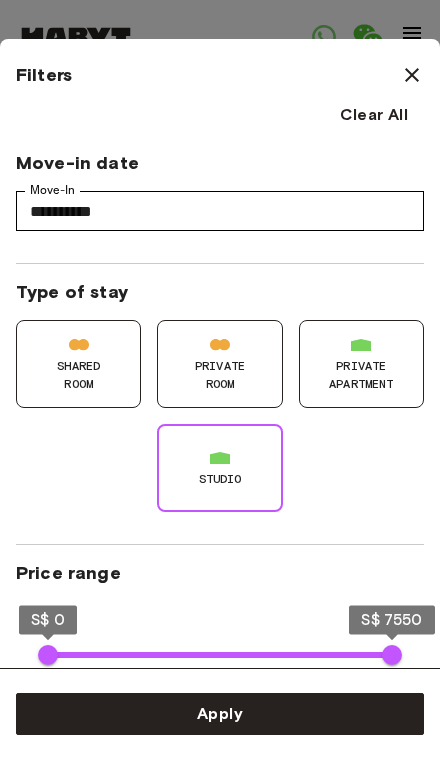 click on "Private apartment" at bounding box center [361, 375] 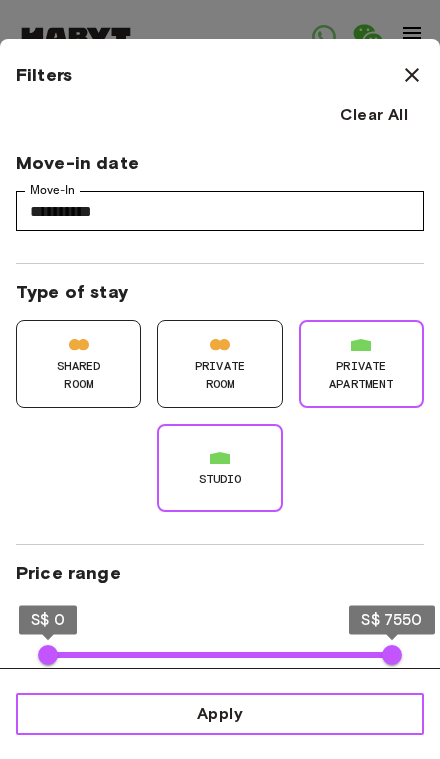 click on "Apply" at bounding box center [220, 714] 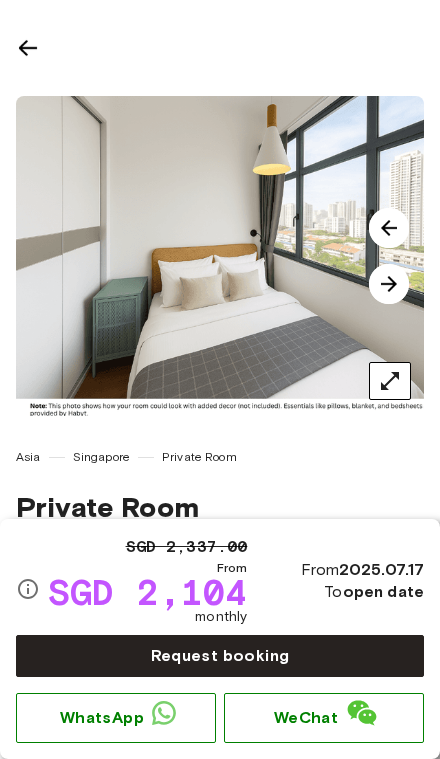 scroll, scrollTop: 0, scrollLeft: 0, axis: both 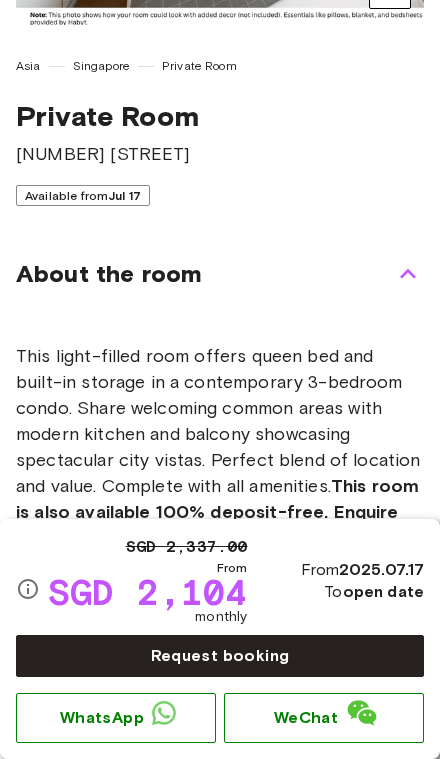 click on "Jul 17" at bounding box center [124, 195] 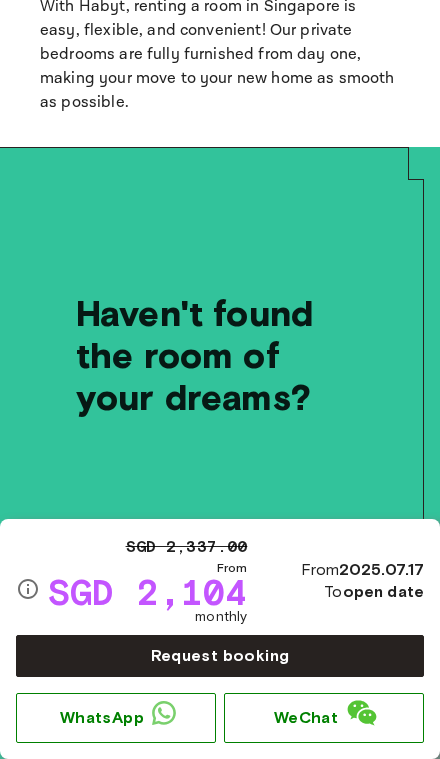 scroll, scrollTop: 4540, scrollLeft: 0, axis: vertical 